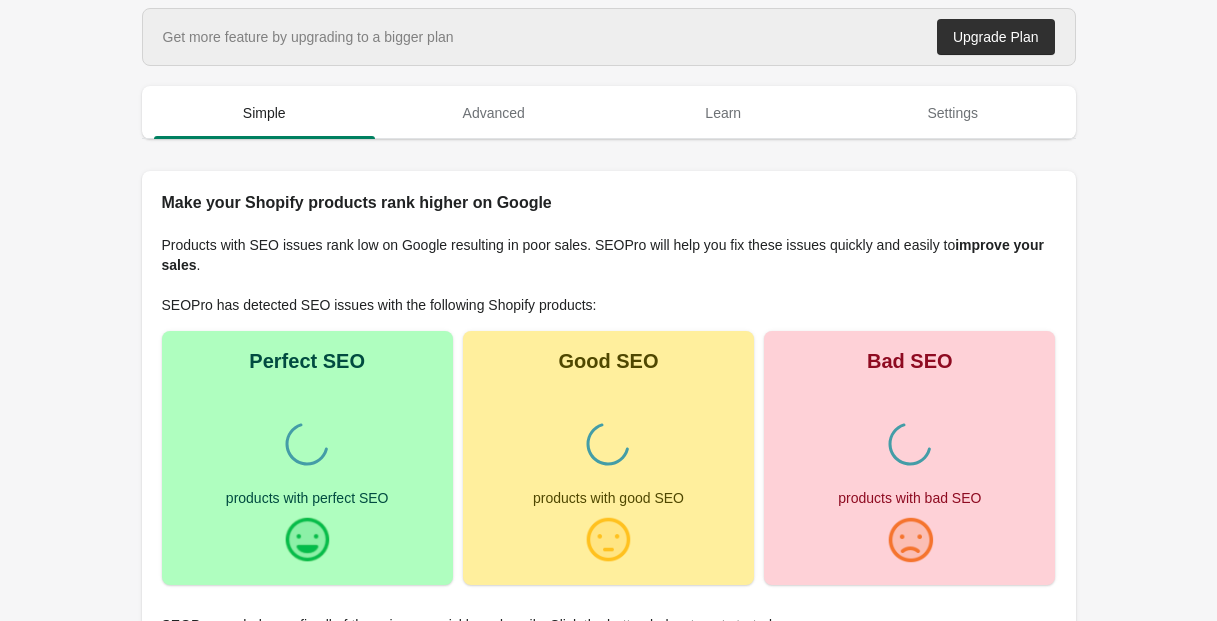 scroll, scrollTop: 0, scrollLeft: 0, axis: both 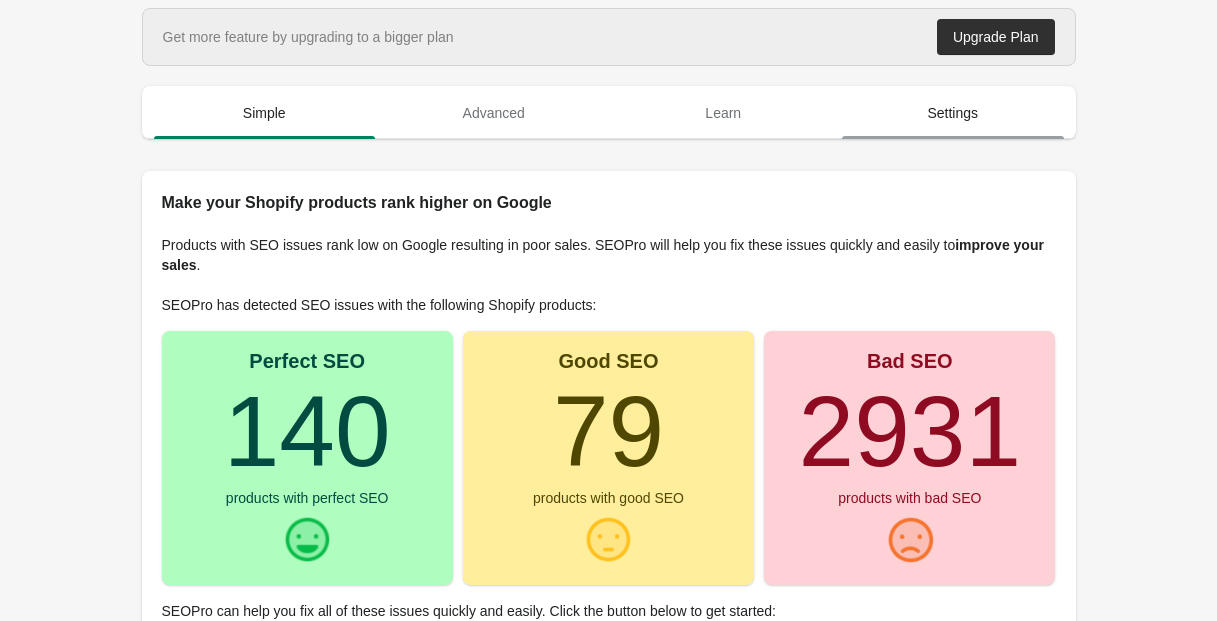 click on "Settings" at bounding box center (953, 113) 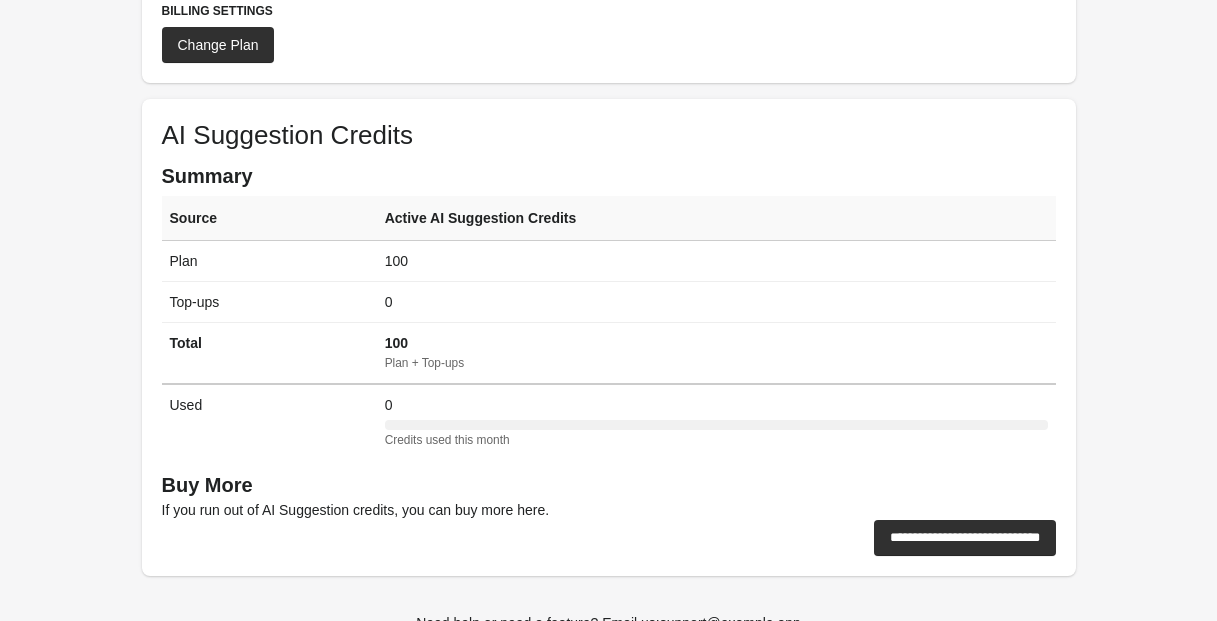 scroll, scrollTop: 413, scrollLeft: 0, axis: vertical 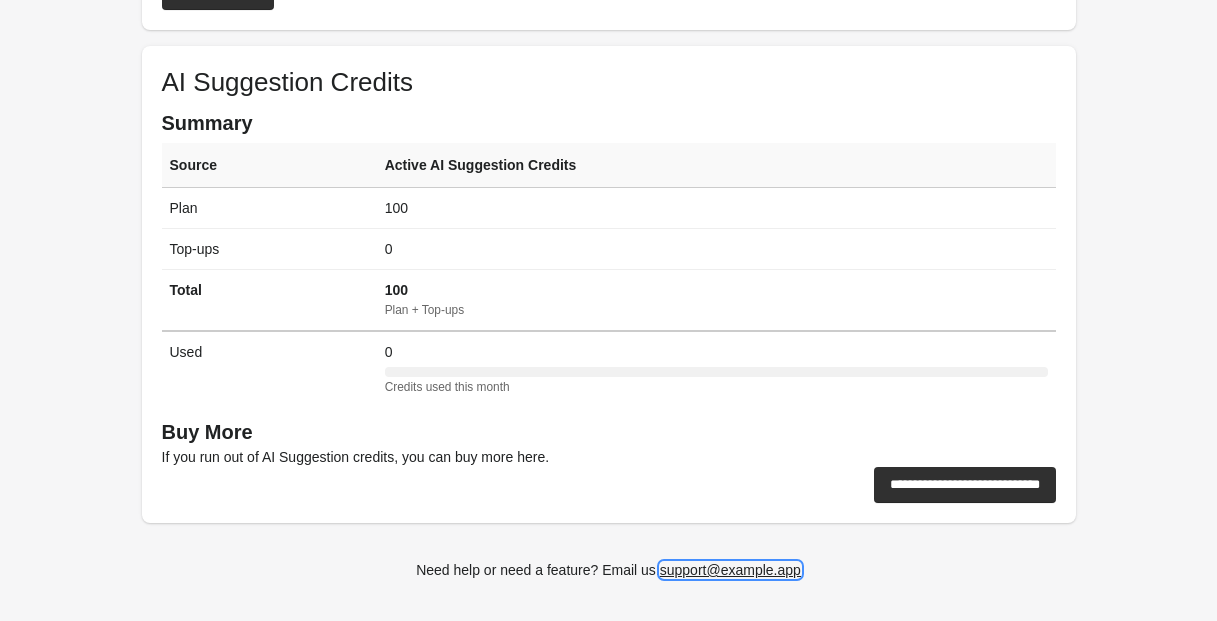click on "support@[EXAMPLE.COM]" at bounding box center (730, 570) 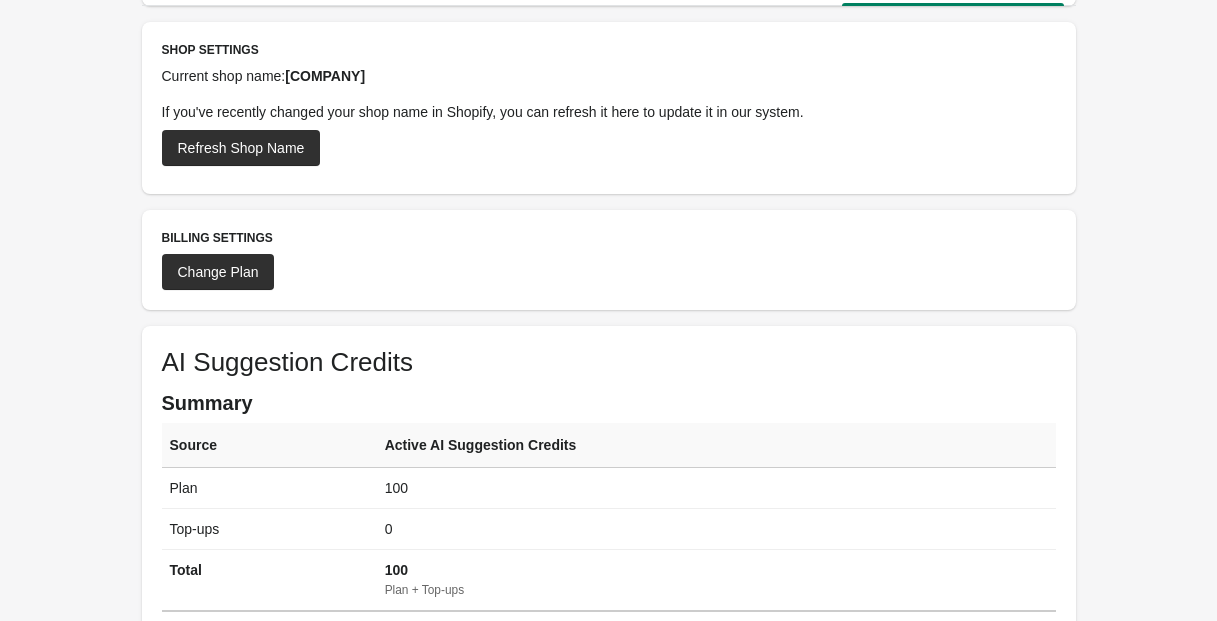 scroll, scrollTop: 0, scrollLeft: 0, axis: both 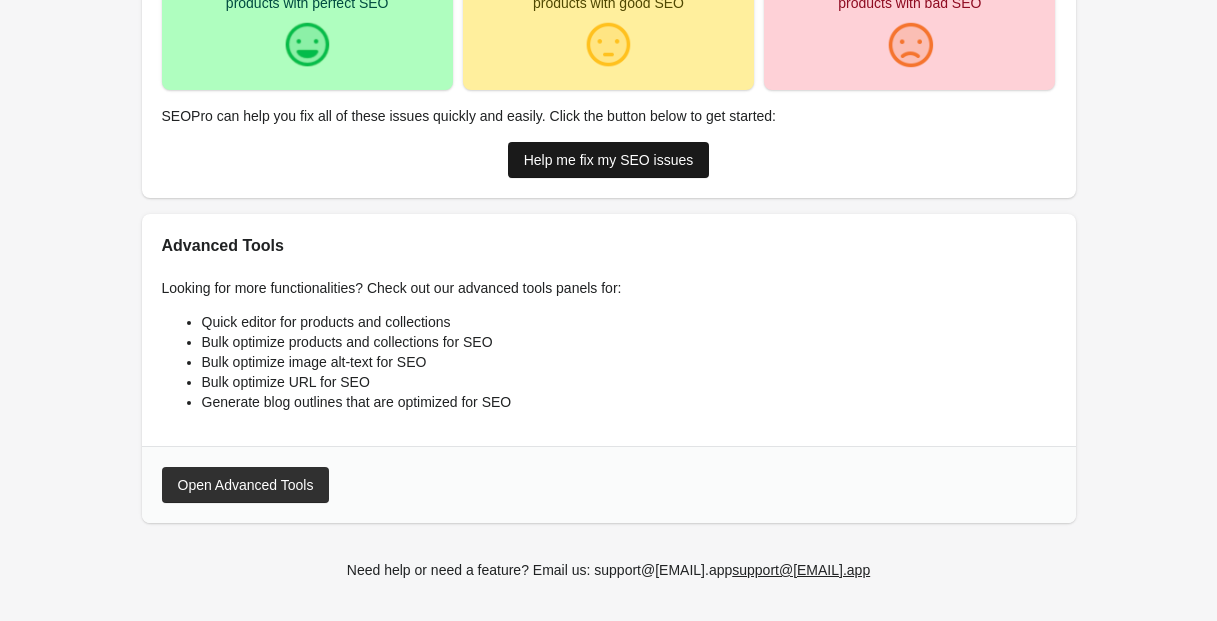 click on "Help me fix my SEO issues" at bounding box center (609, 160) 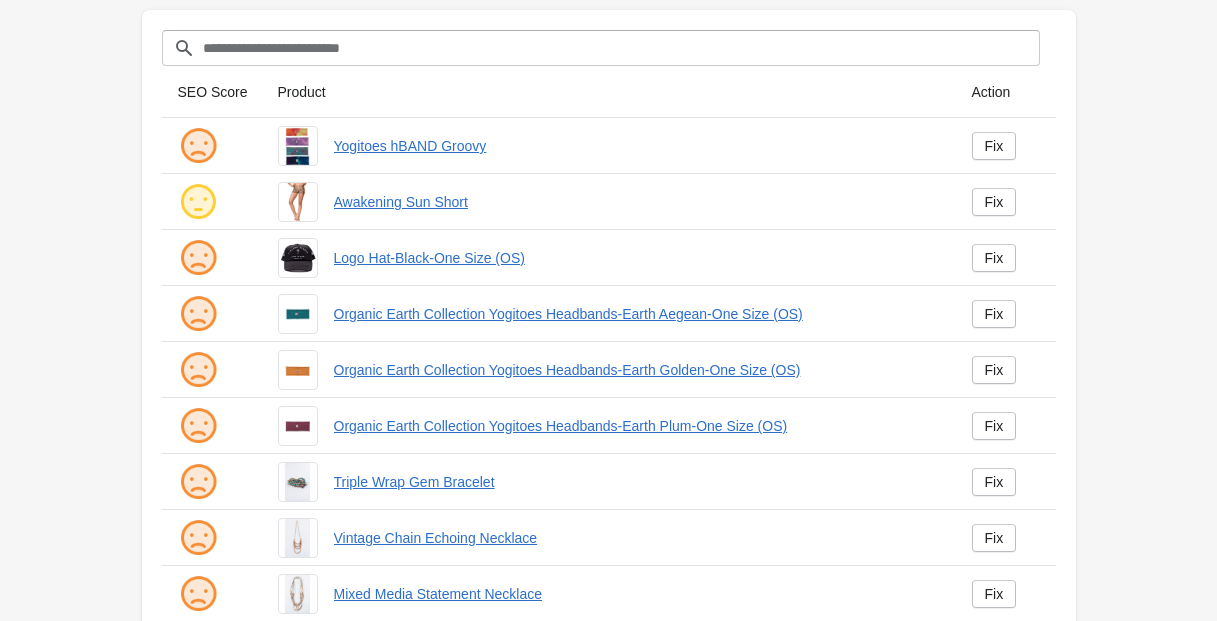 scroll, scrollTop: 0, scrollLeft: 0, axis: both 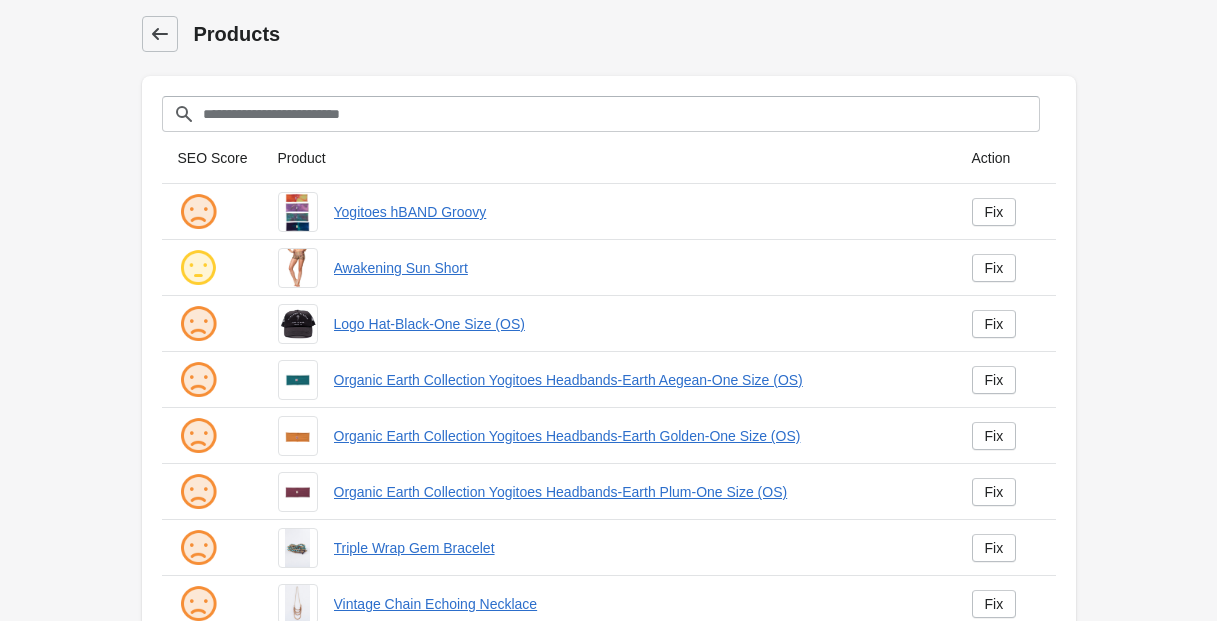 click at bounding box center [160, 34] 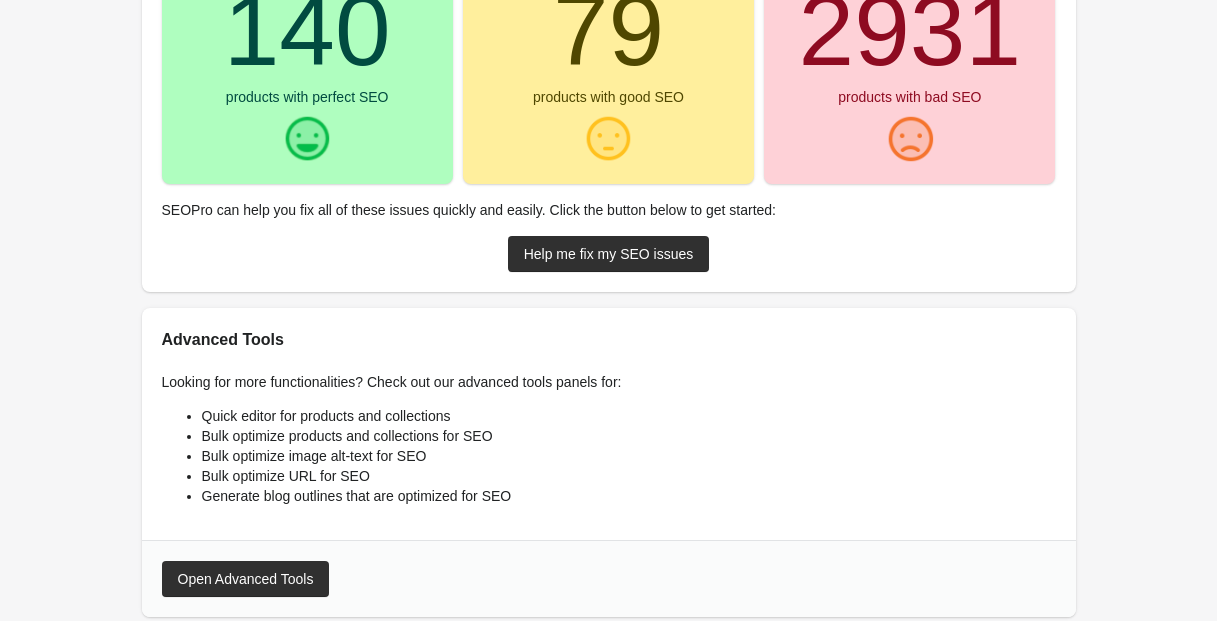 scroll, scrollTop: 442, scrollLeft: 0, axis: vertical 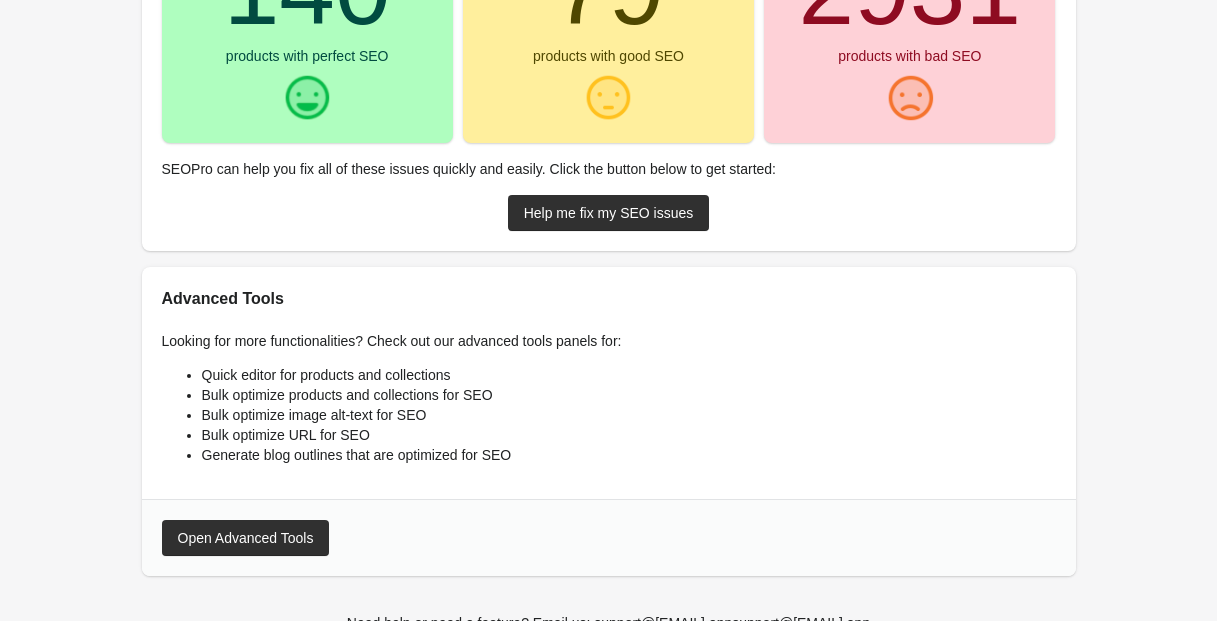 click at bounding box center (910, 98) 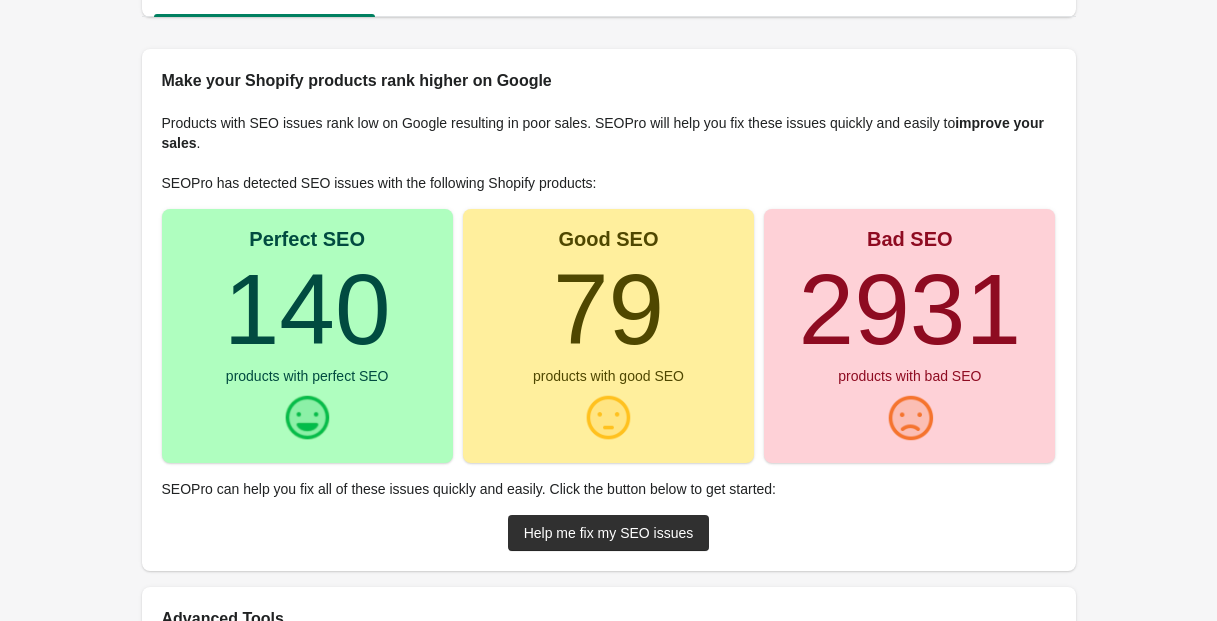 scroll, scrollTop: 80, scrollLeft: 0, axis: vertical 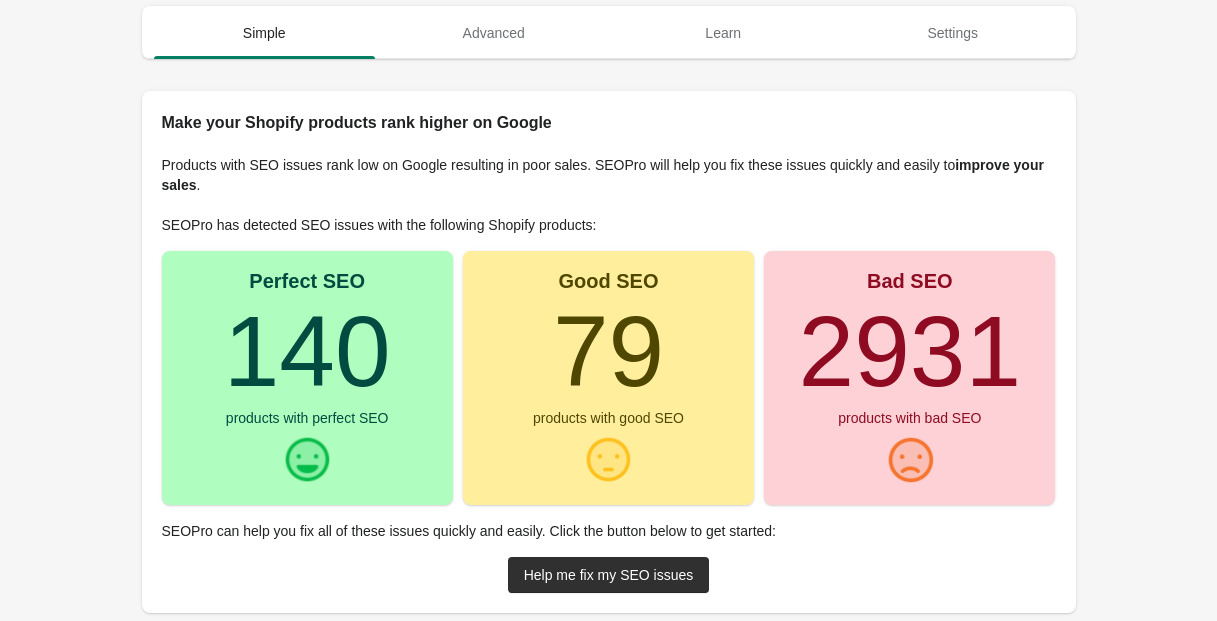 click on "2931" at bounding box center [910, 351] 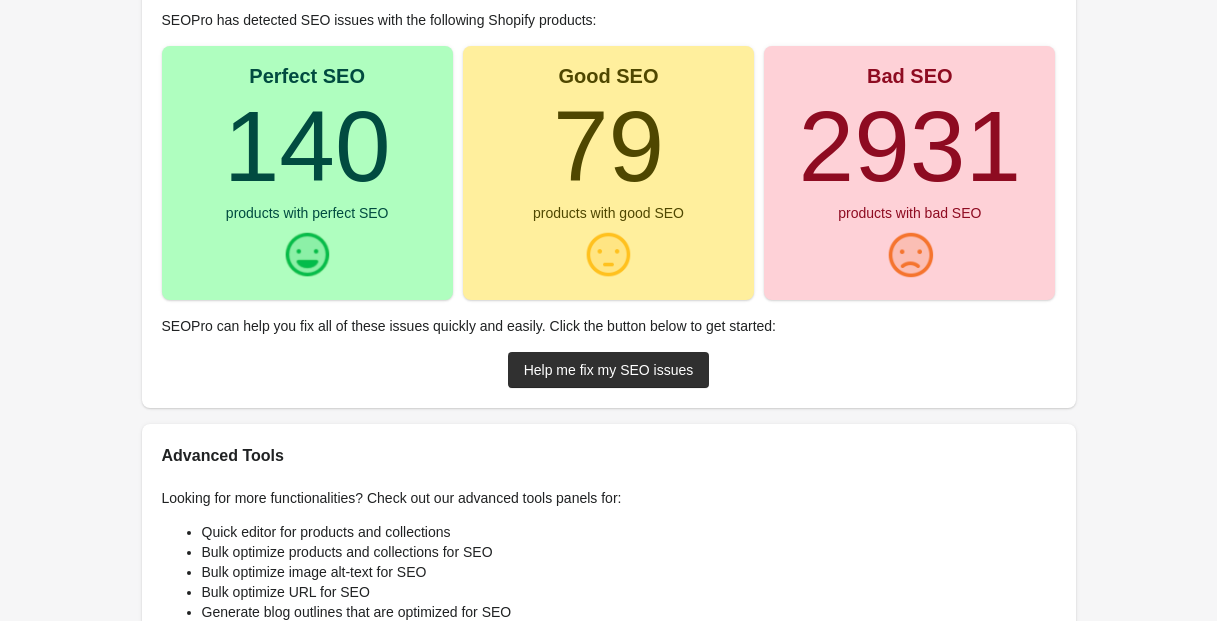 scroll, scrollTop: 311, scrollLeft: 0, axis: vertical 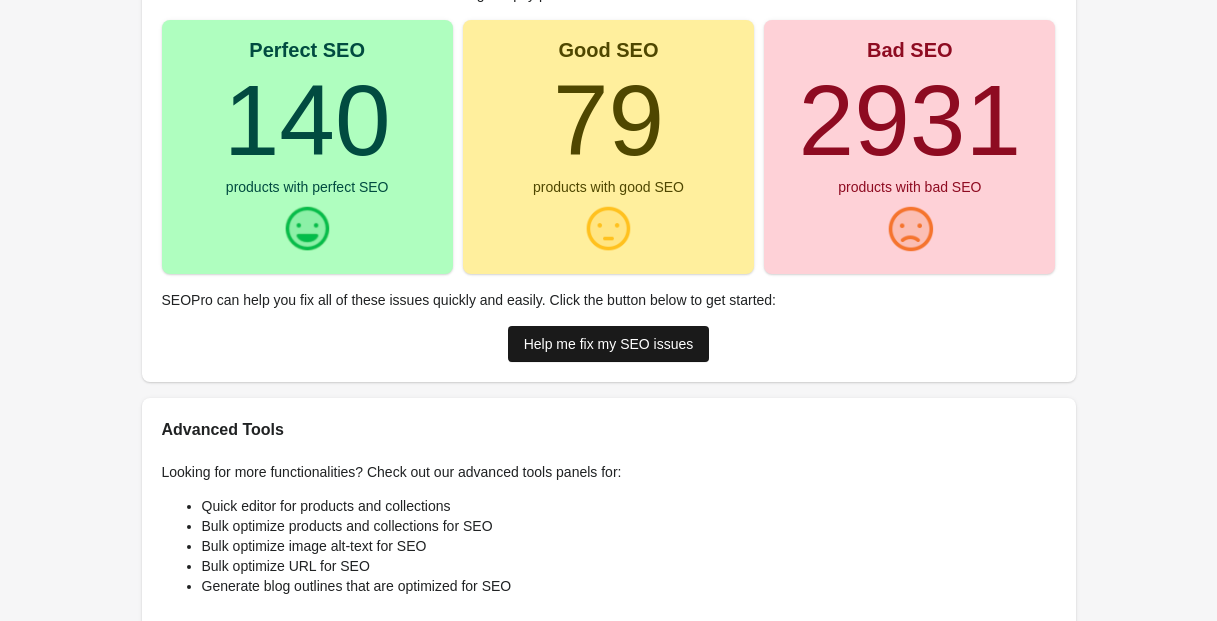 click on "Help me fix my SEO issues" at bounding box center (609, 344) 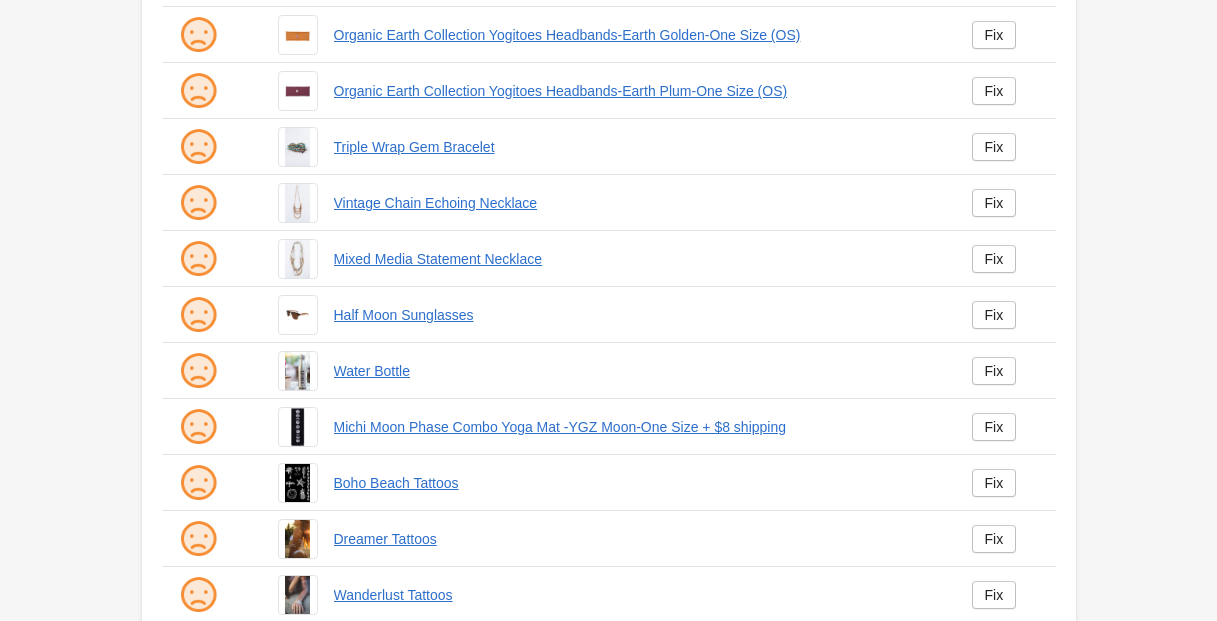 scroll, scrollTop: 483, scrollLeft: 0, axis: vertical 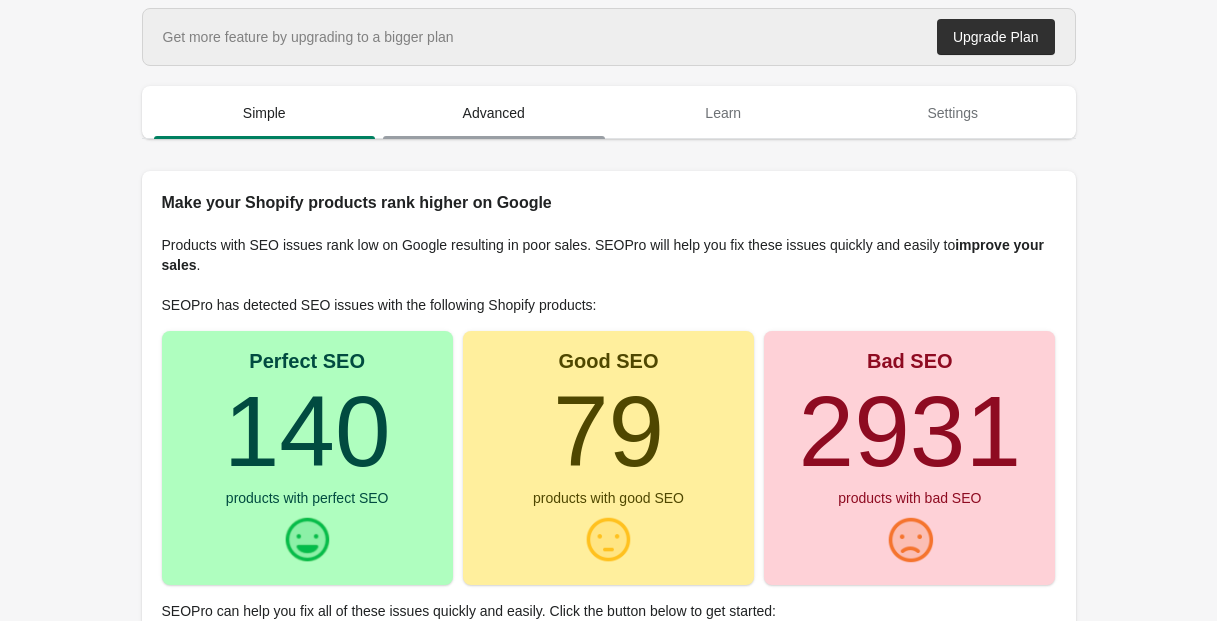 click on "Advanced" at bounding box center (494, 113) 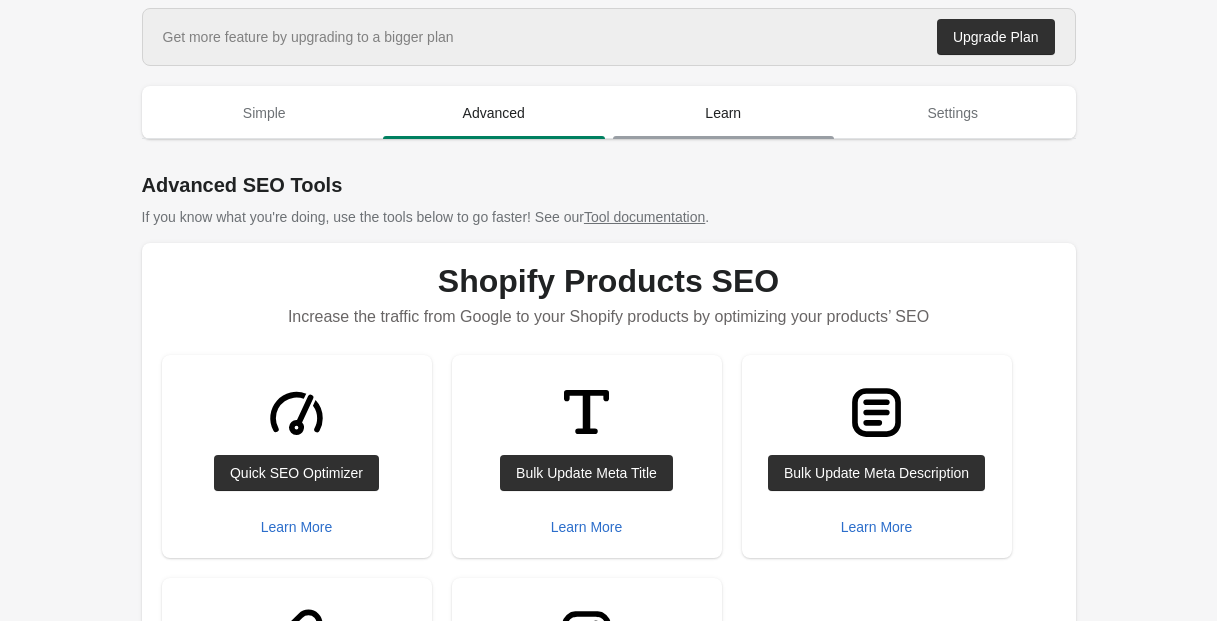 click on "Learn" at bounding box center (724, 113) 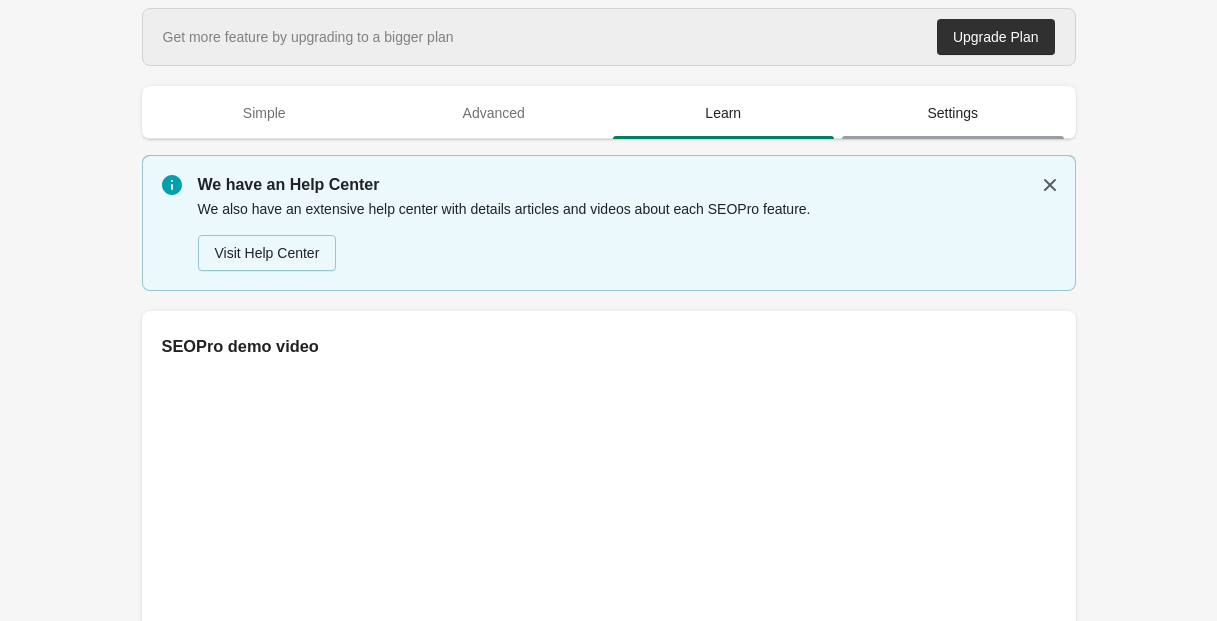 click on "Settings" at bounding box center [953, 113] 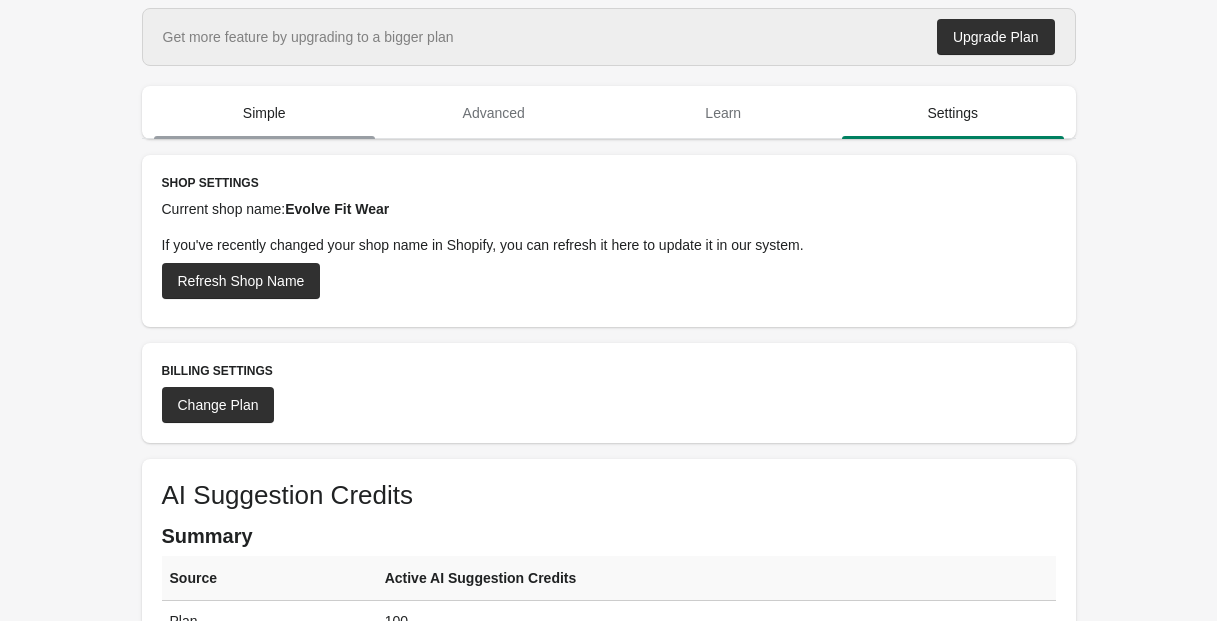 click on "Simple" at bounding box center (265, 113) 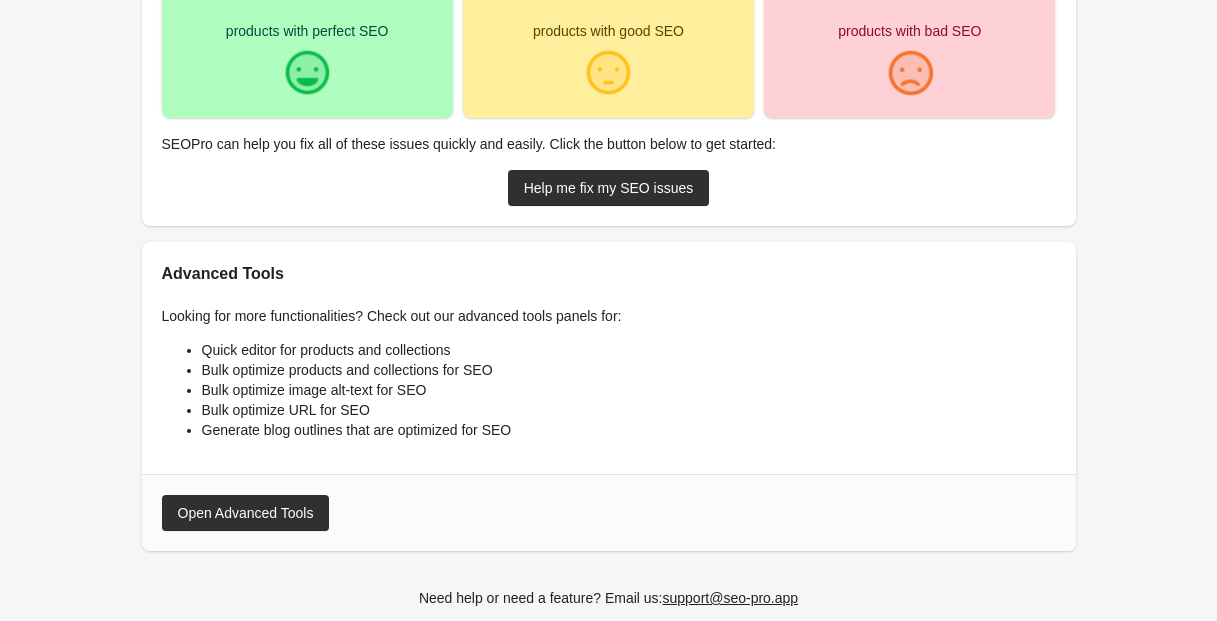 scroll, scrollTop: 502, scrollLeft: 0, axis: vertical 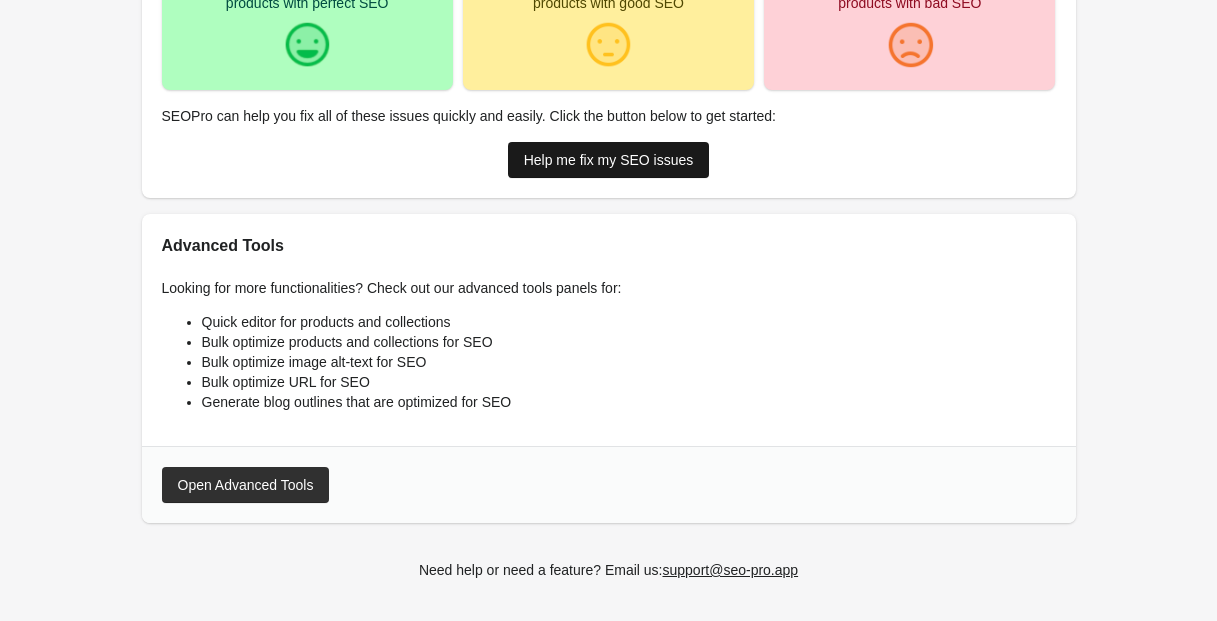 click on "Help me fix my SEO issues" at bounding box center [609, 160] 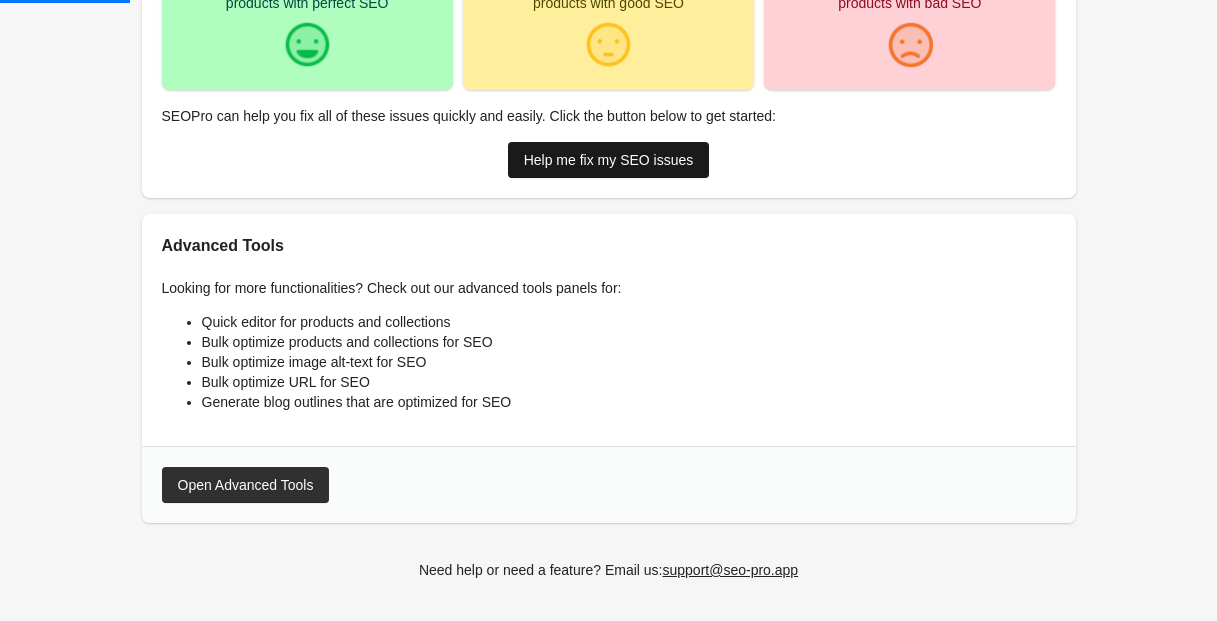 scroll, scrollTop: 0, scrollLeft: 0, axis: both 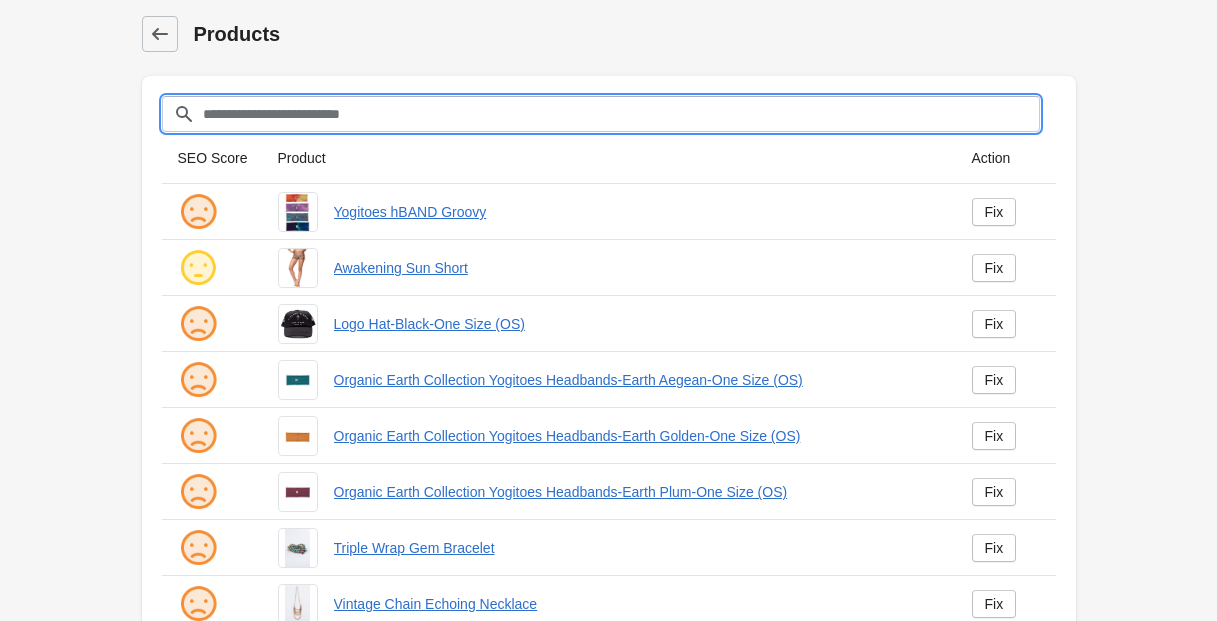 click on "Filter[title]" at bounding box center [621, 114] 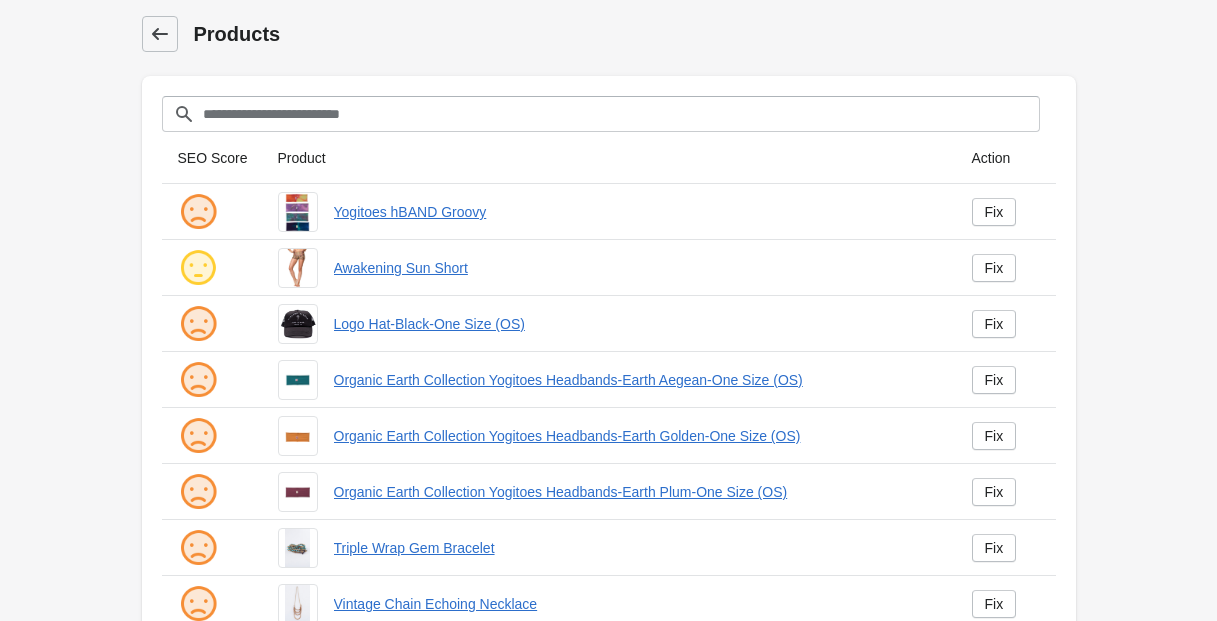click at bounding box center [160, 34] 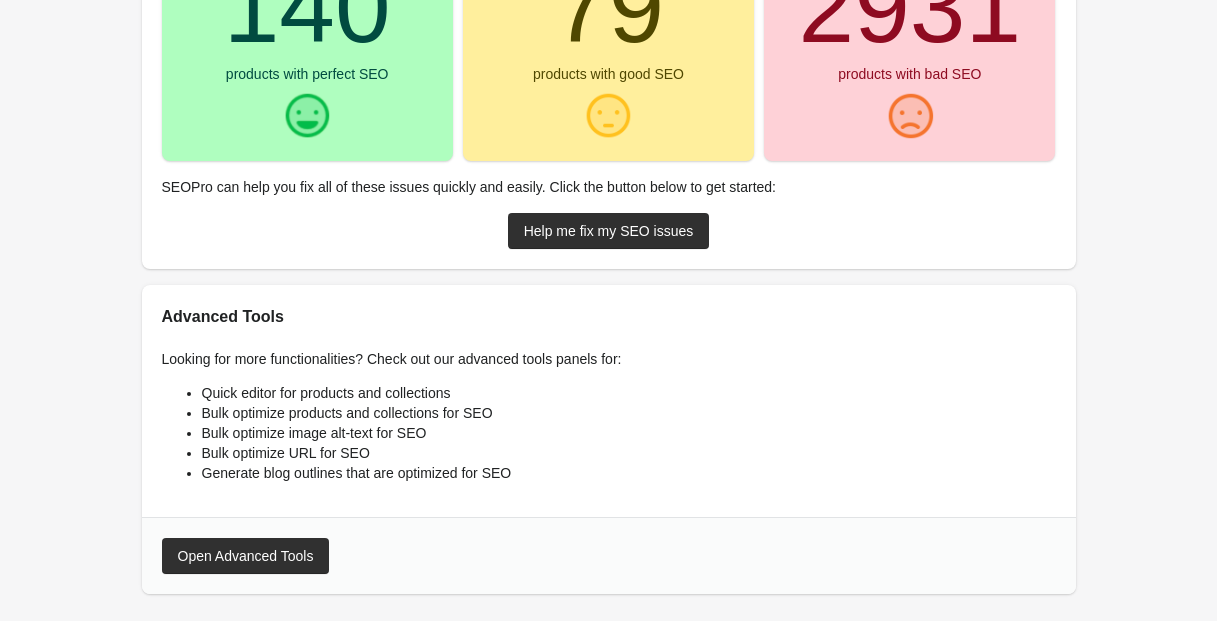 scroll, scrollTop: 444, scrollLeft: 0, axis: vertical 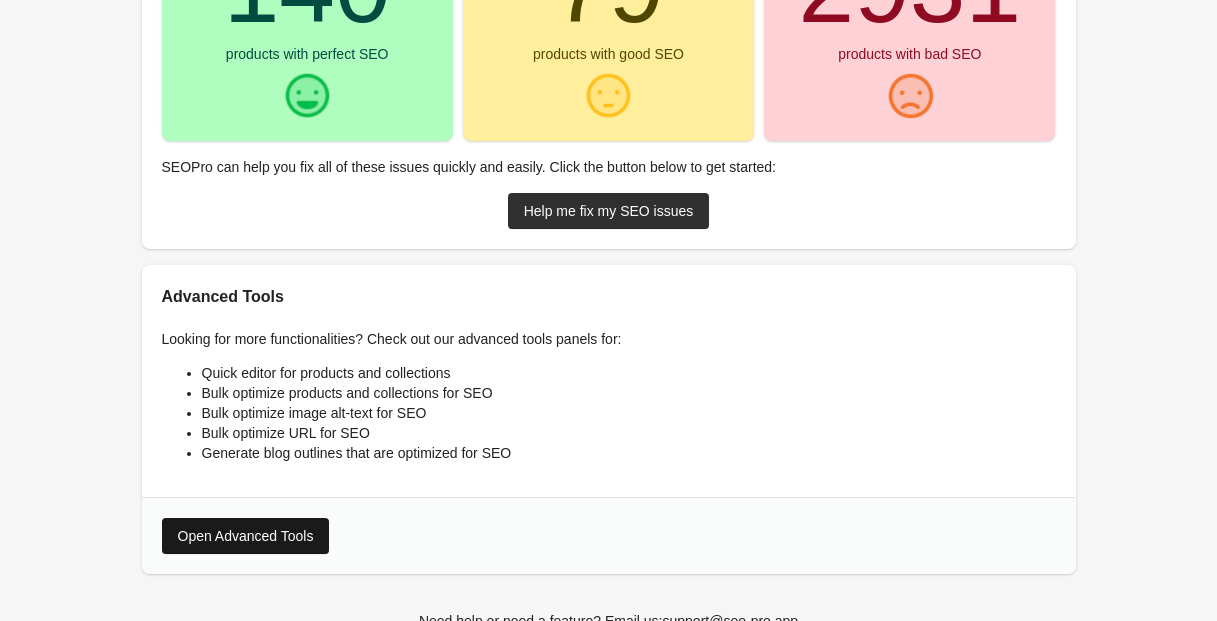 click on "Open Advanced Tools" at bounding box center [246, 536] 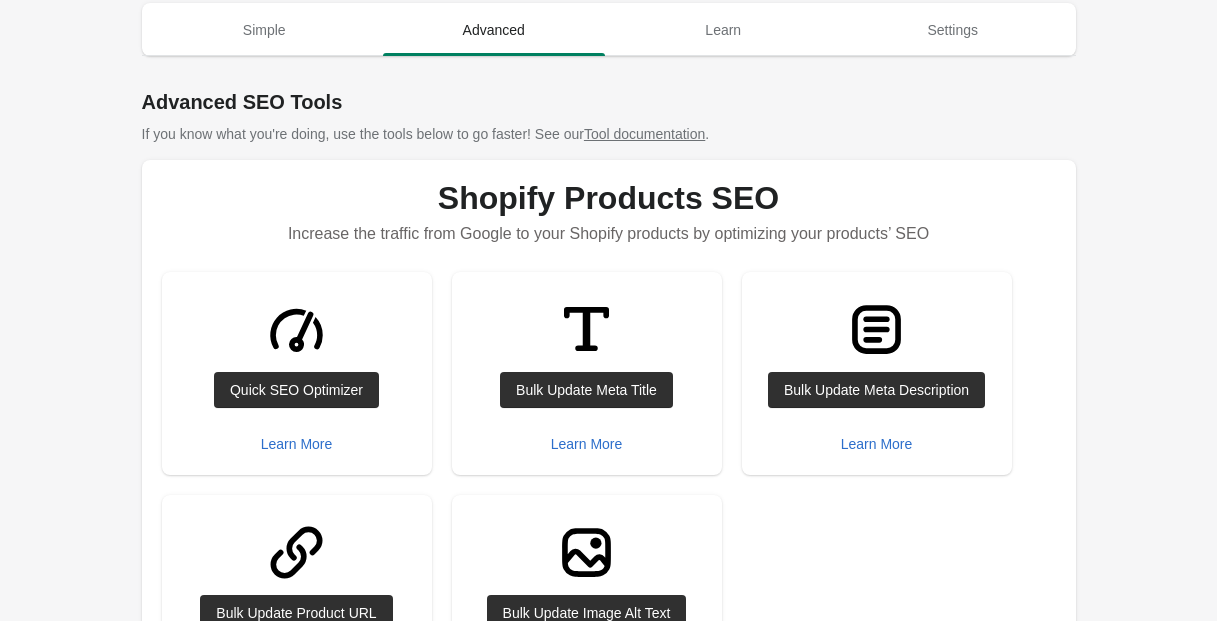 scroll, scrollTop: 0, scrollLeft: 0, axis: both 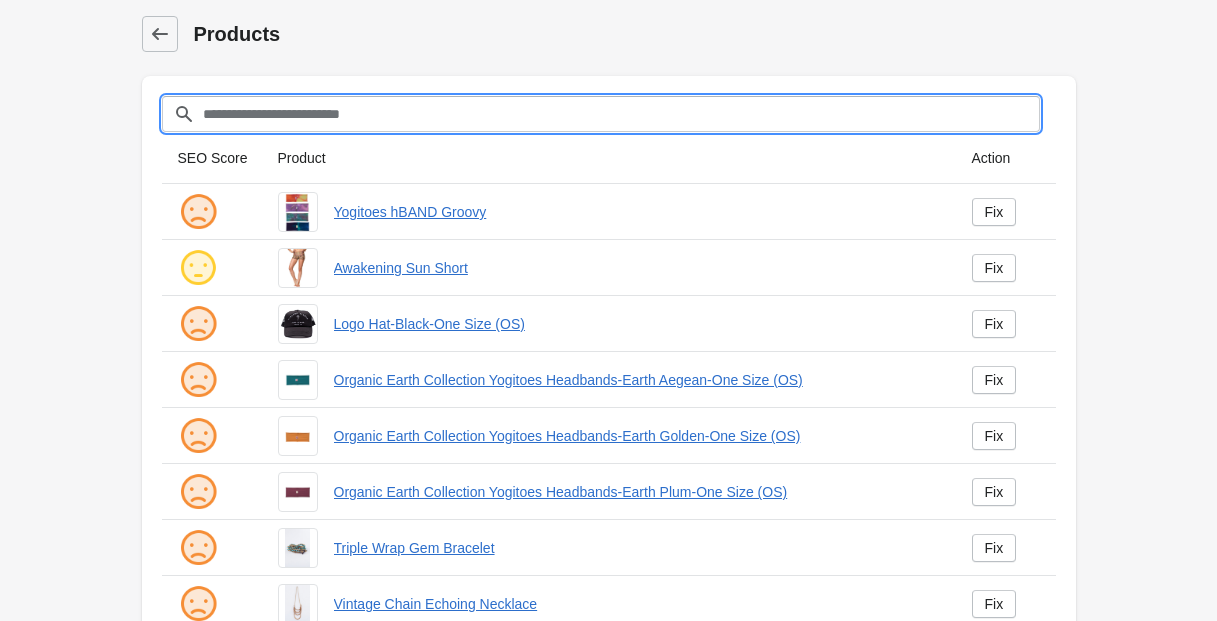 click on "Filter[title]" at bounding box center (621, 114) 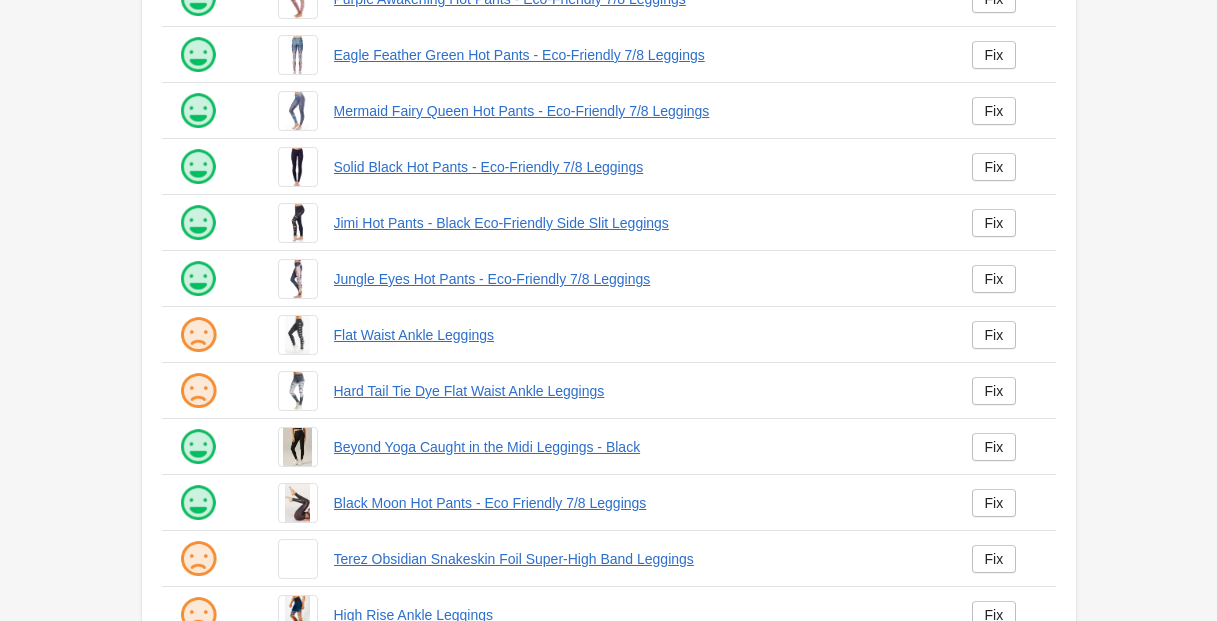 scroll, scrollTop: 219, scrollLeft: 0, axis: vertical 